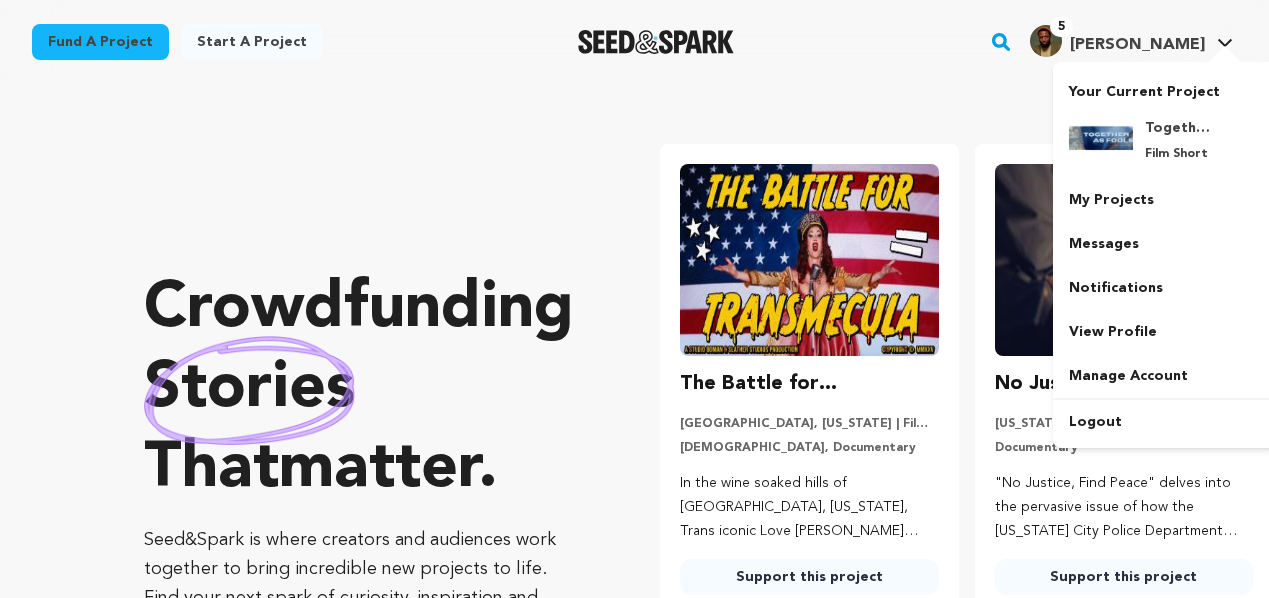 scroll, scrollTop: 0, scrollLeft: 0, axis: both 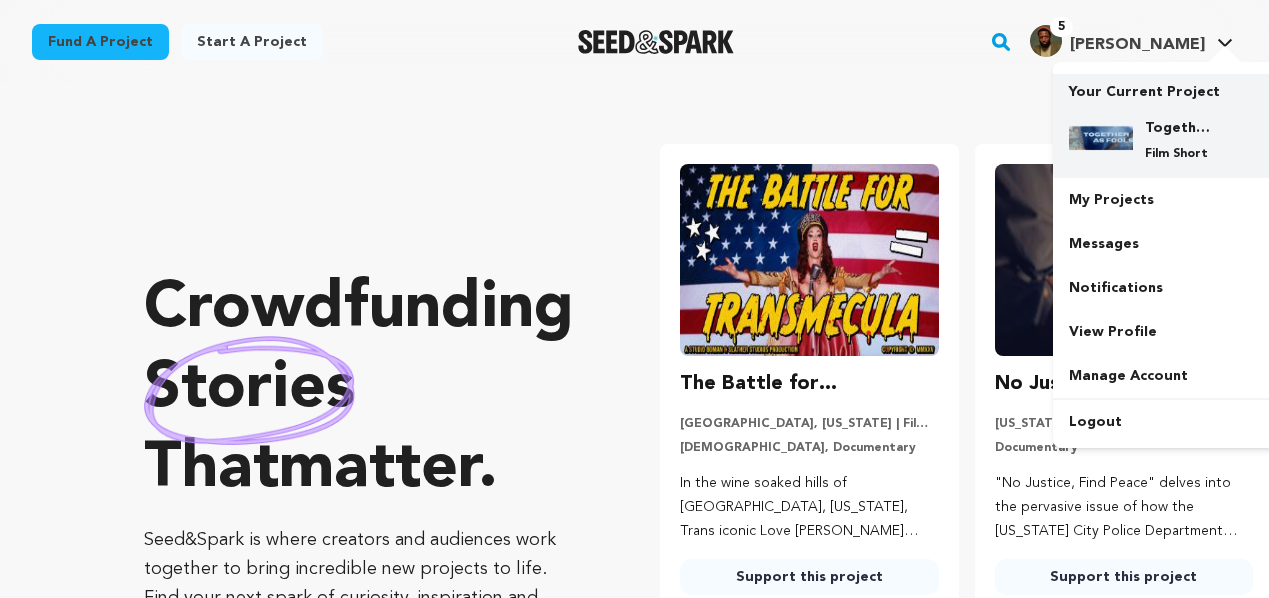 click at bounding box center (1101, 138) 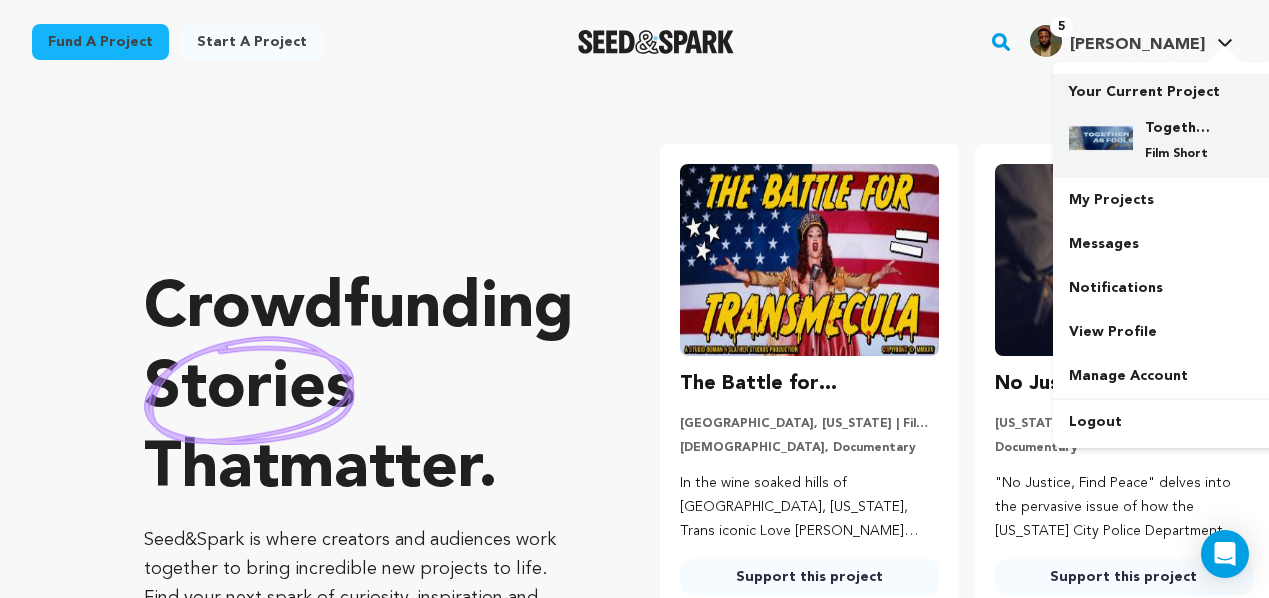 scroll, scrollTop: 0, scrollLeft: 330, axis: horizontal 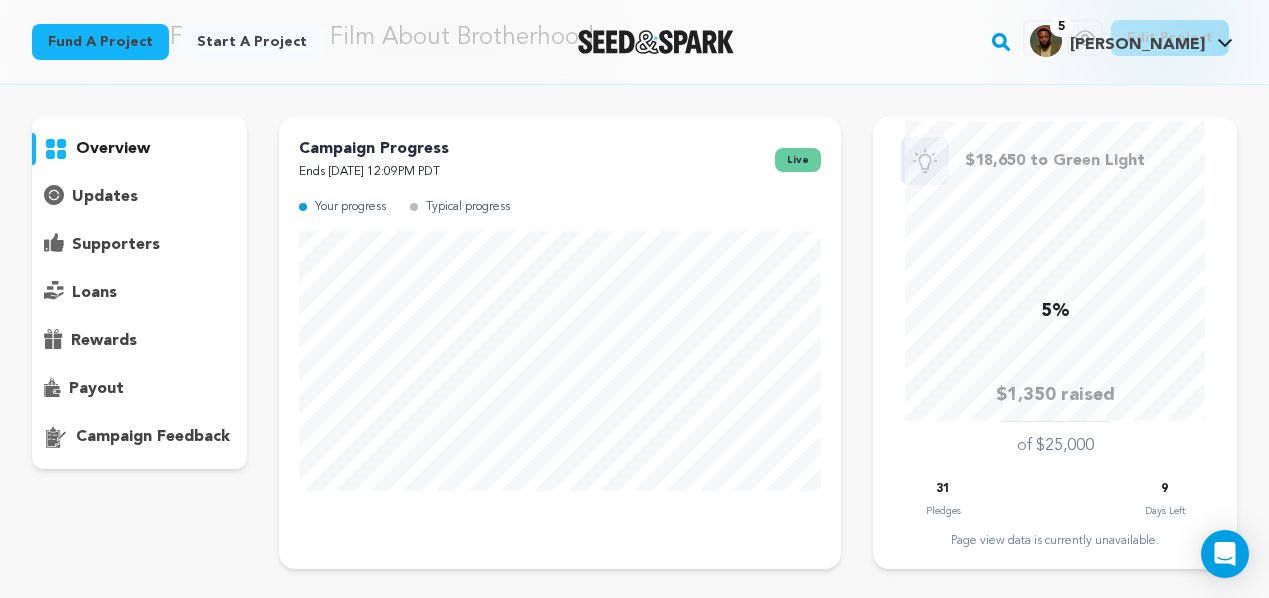 click on "overview" at bounding box center (139, 293) 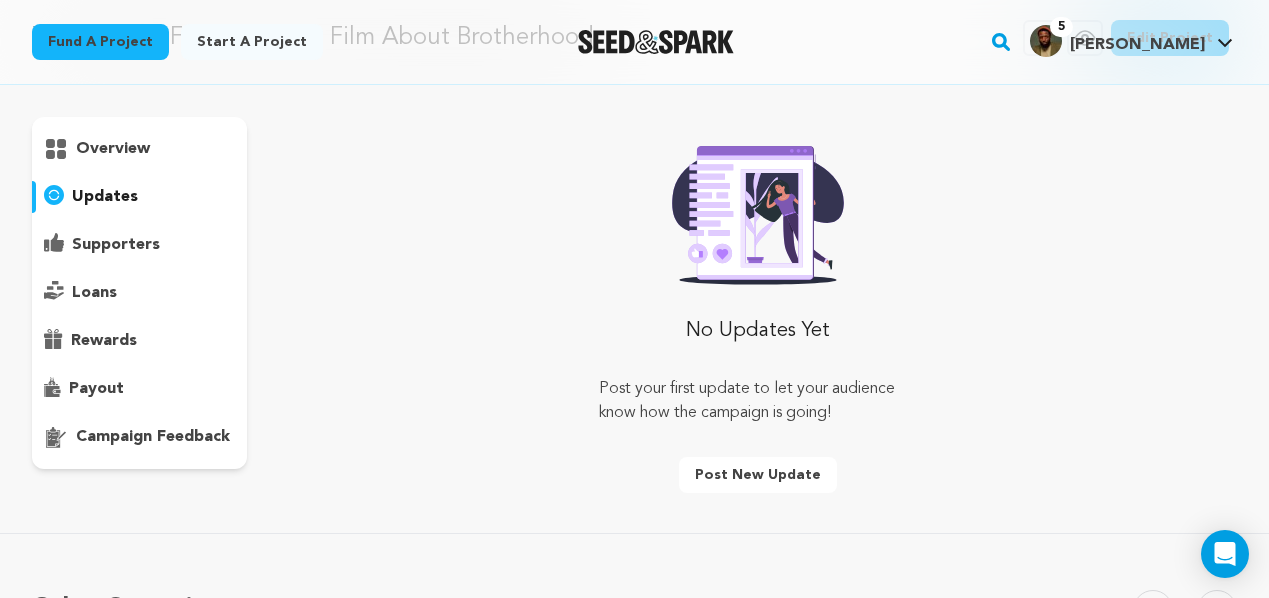 click on "overview" at bounding box center [139, 293] 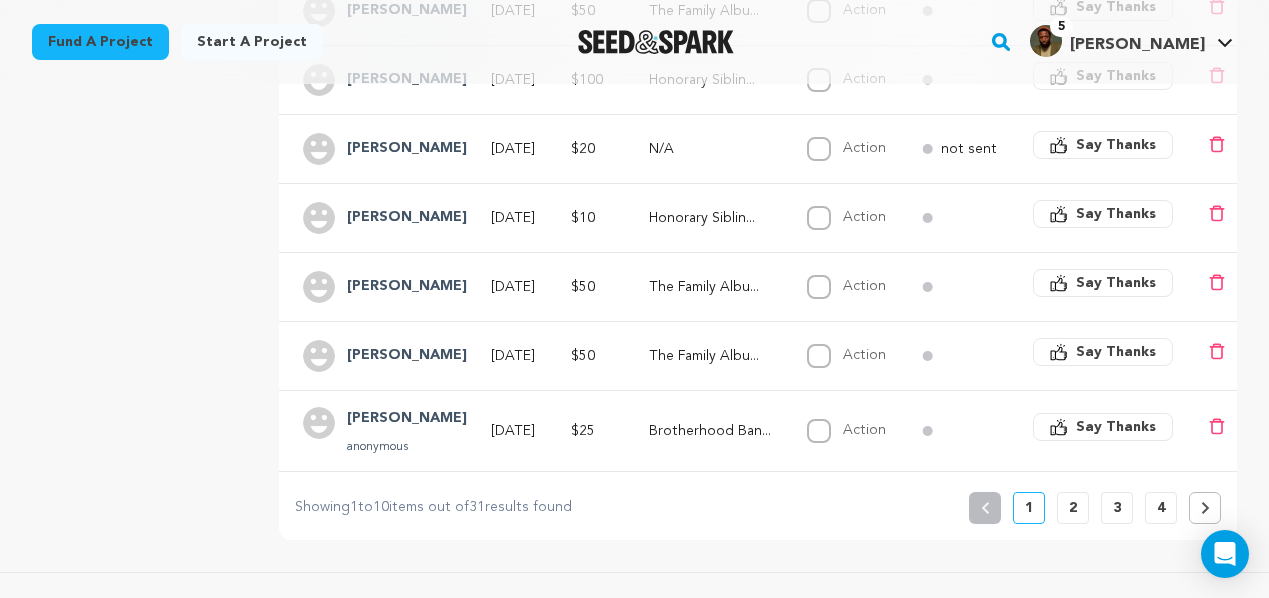 scroll, scrollTop: 750, scrollLeft: 0, axis: vertical 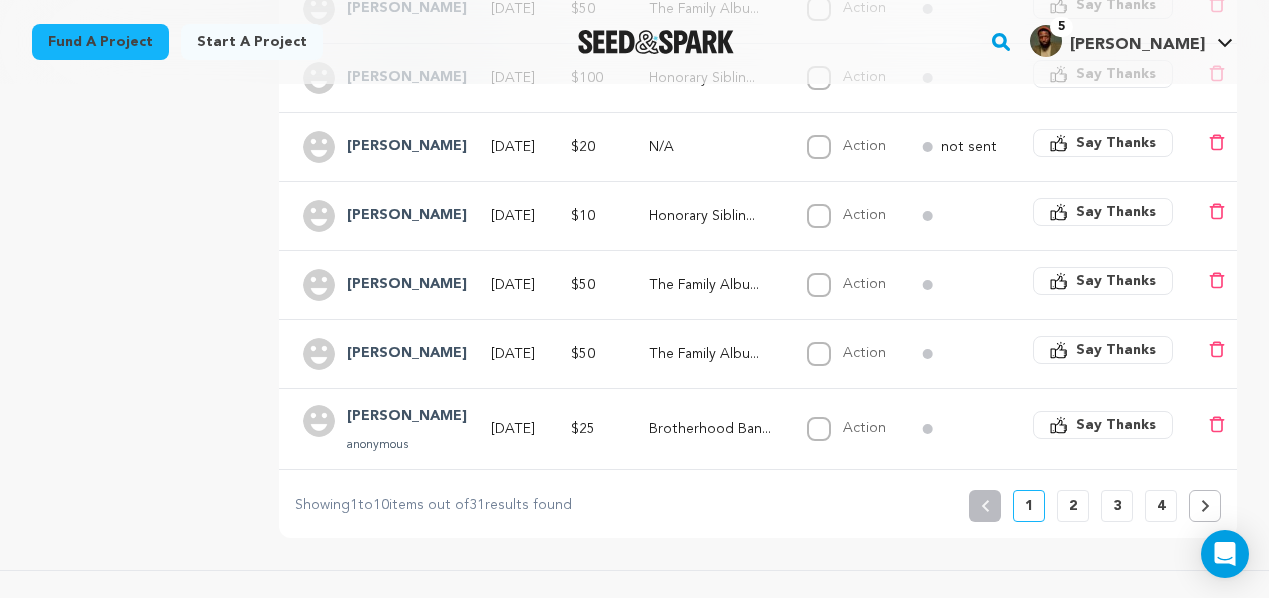 click on "2" at bounding box center (1073, 506) 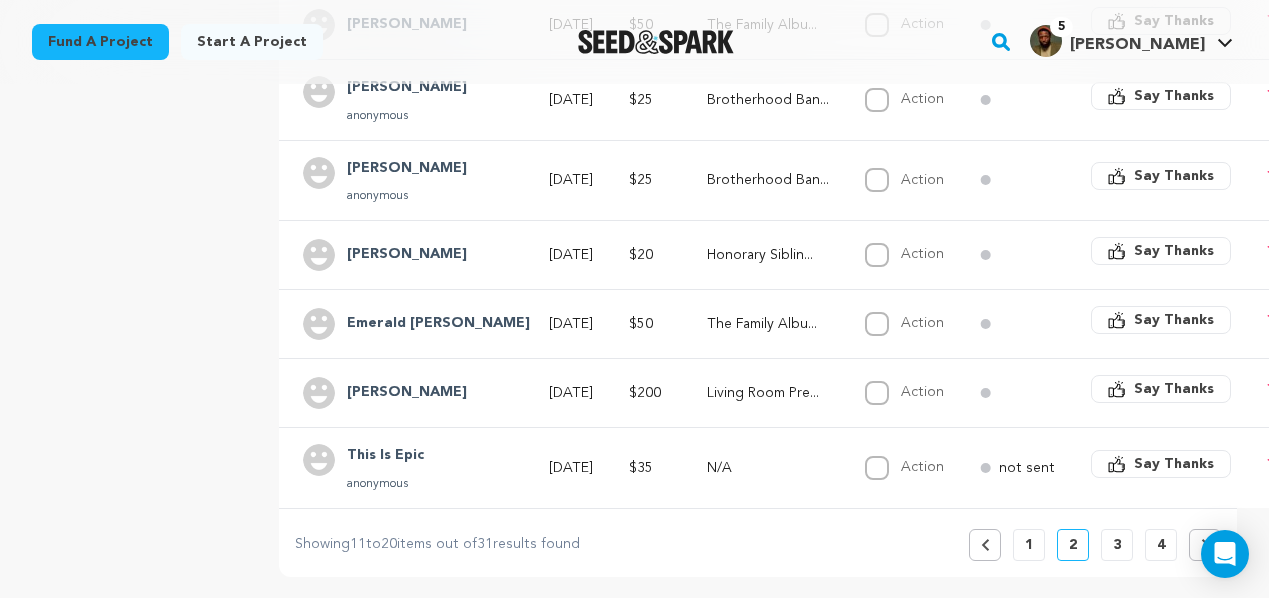 scroll, scrollTop: 1008, scrollLeft: 0, axis: vertical 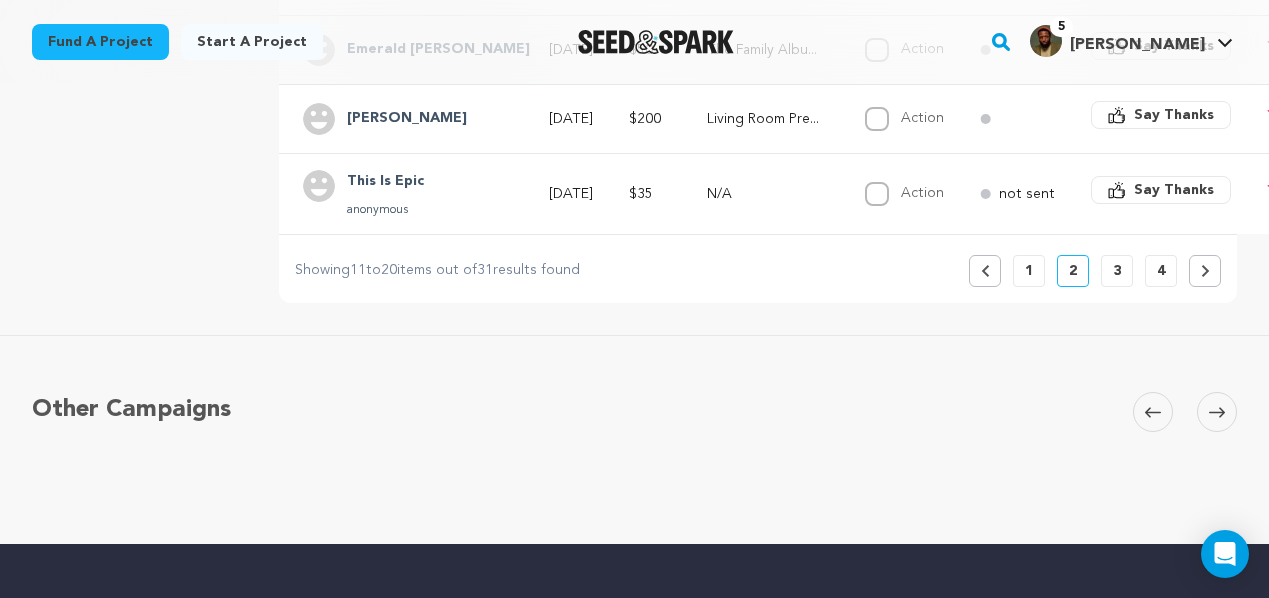 click on "4" at bounding box center [1161, 271] 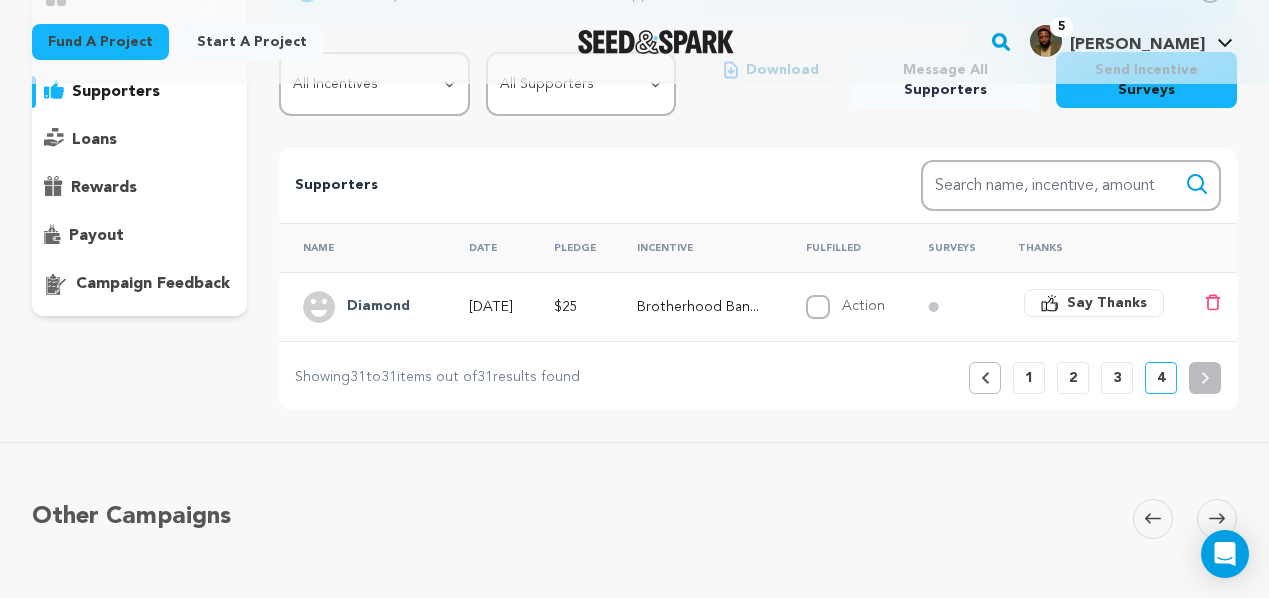 scroll, scrollTop: 258, scrollLeft: 0, axis: vertical 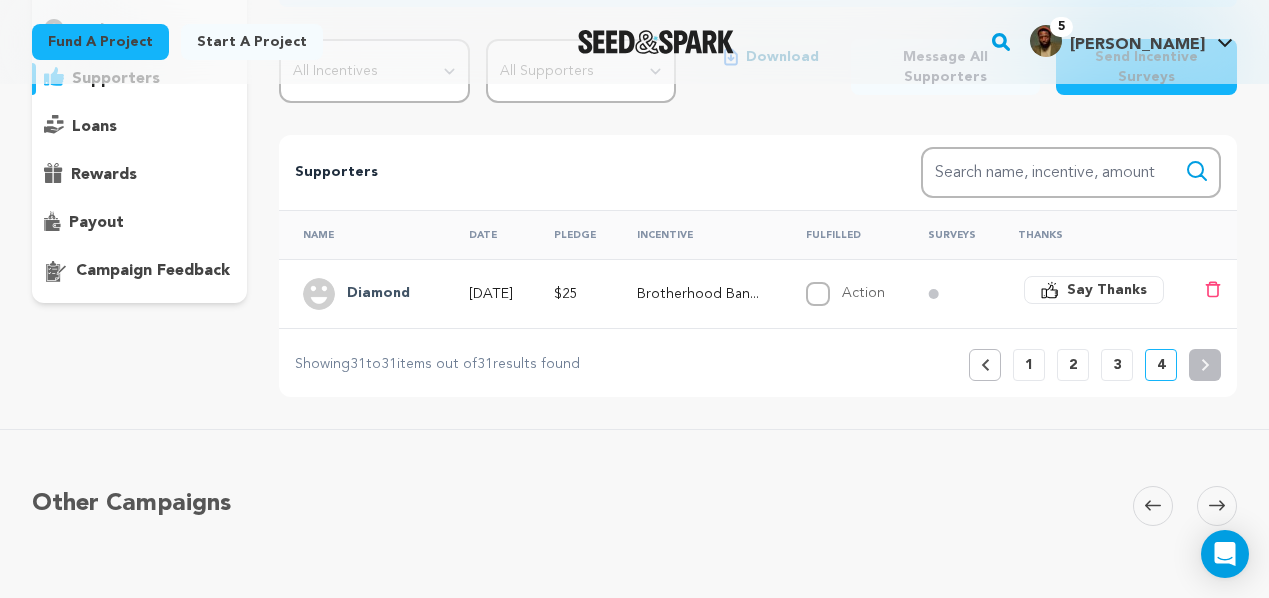 click on "3" at bounding box center [1117, 365] 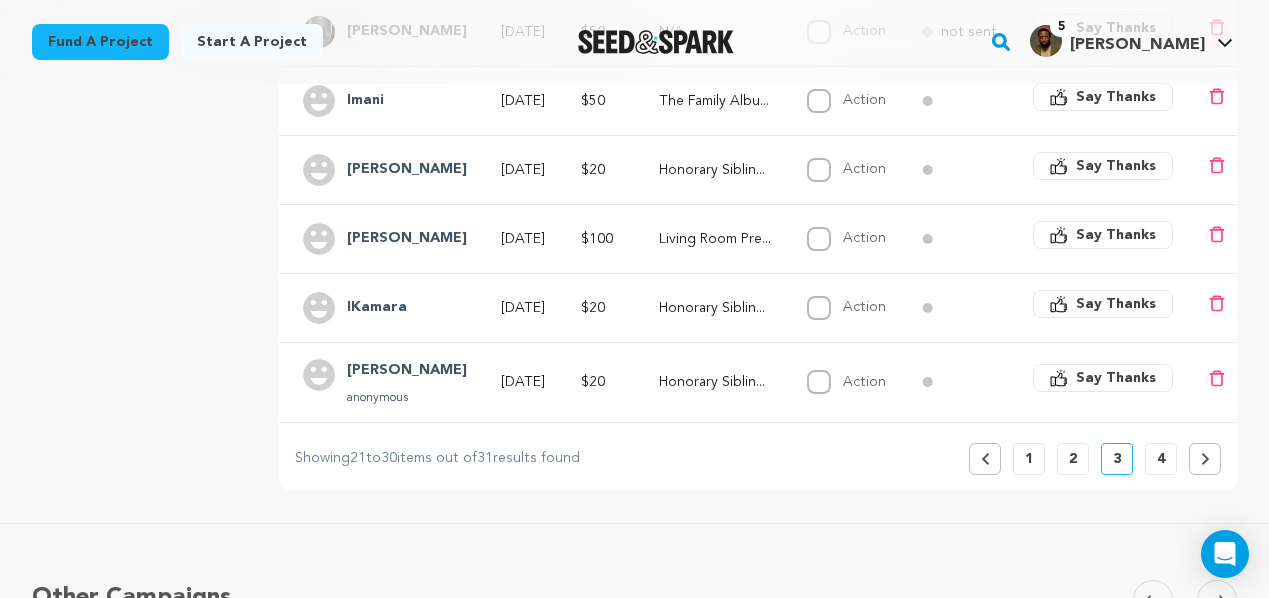 scroll, scrollTop: 856, scrollLeft: 0, axis: vertical 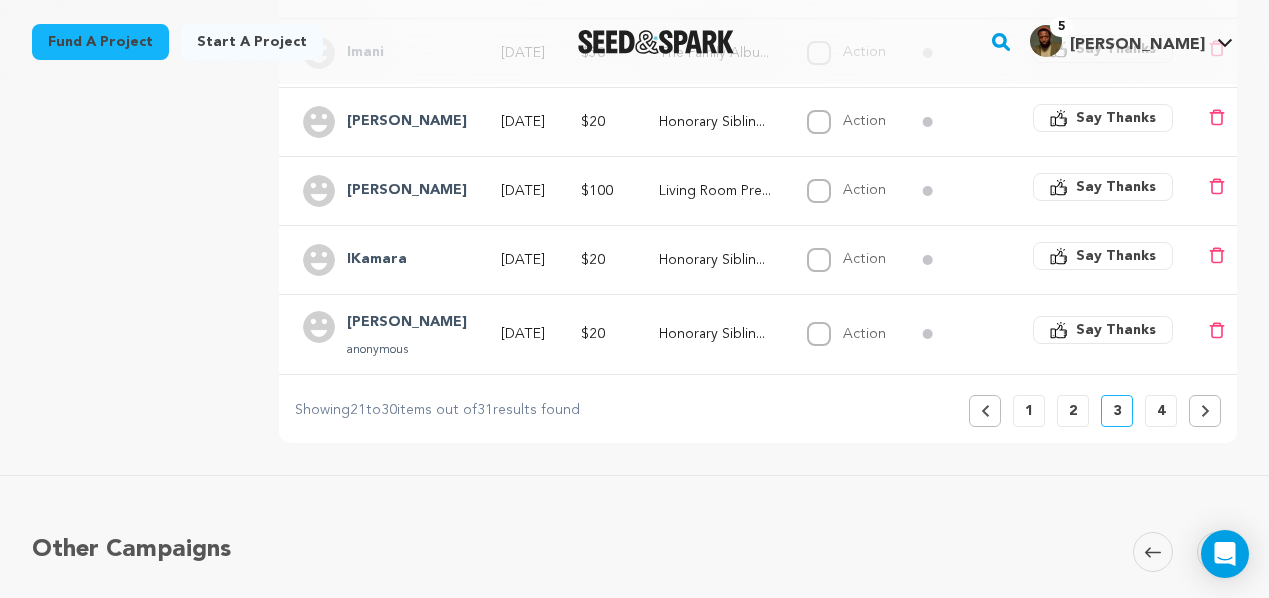 click on "2" at bounding box center (1073, 411) 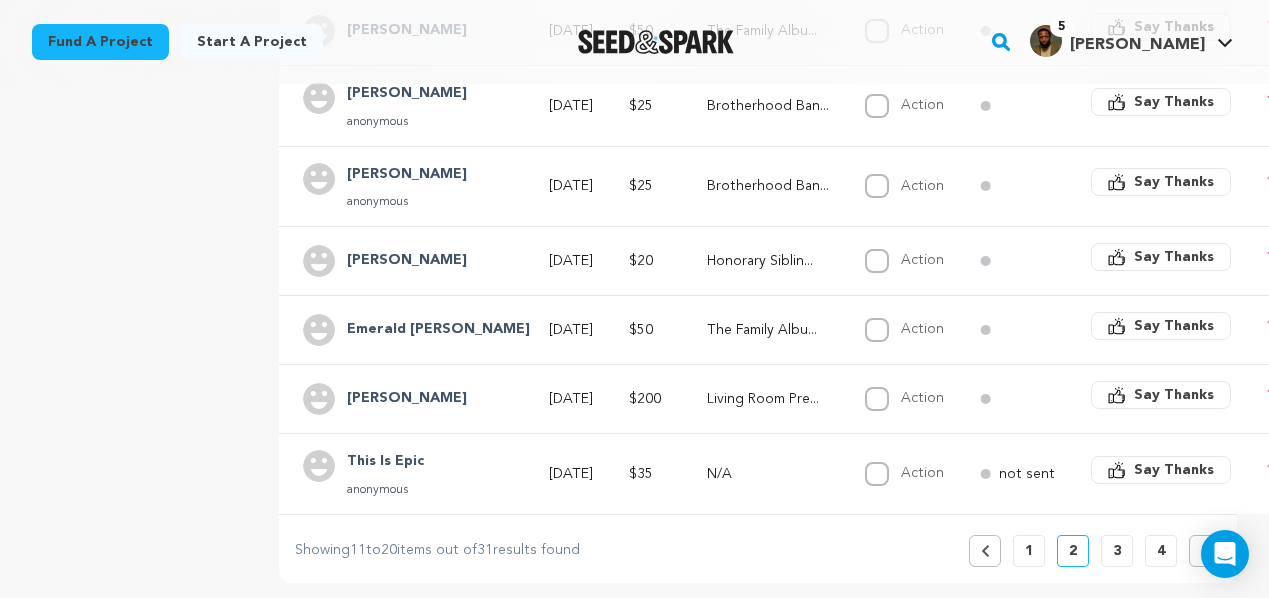 scroll, scrollTop: 787, scrollLeft: 0, axis: vertical 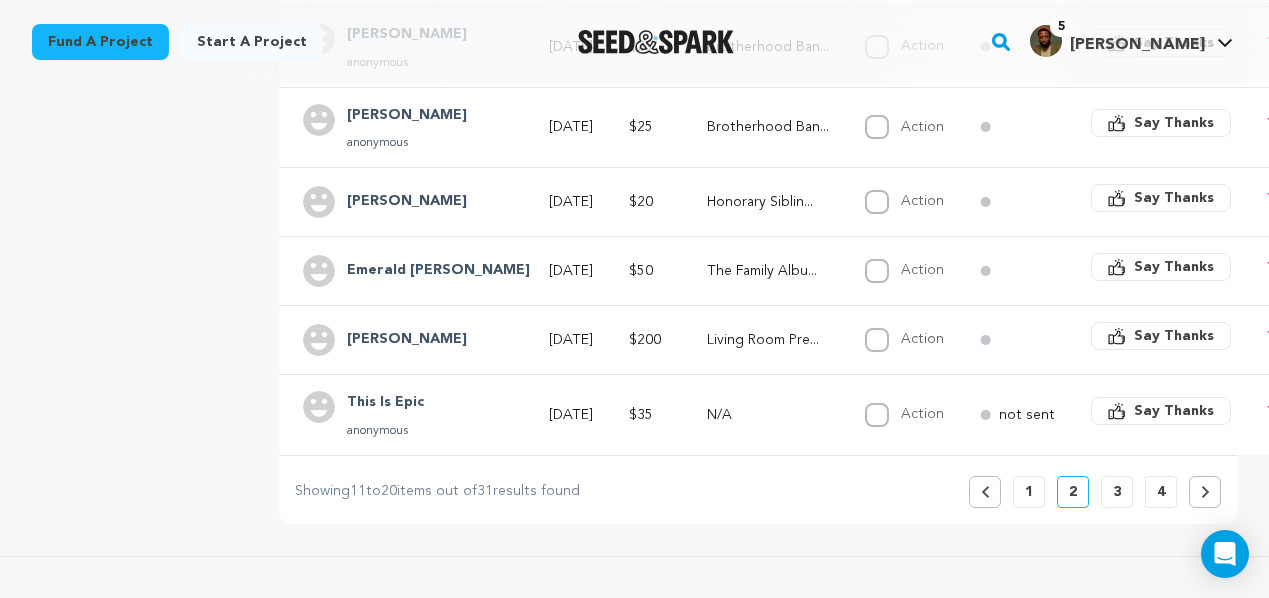 click on "1" at bounding box center (1029, 492) 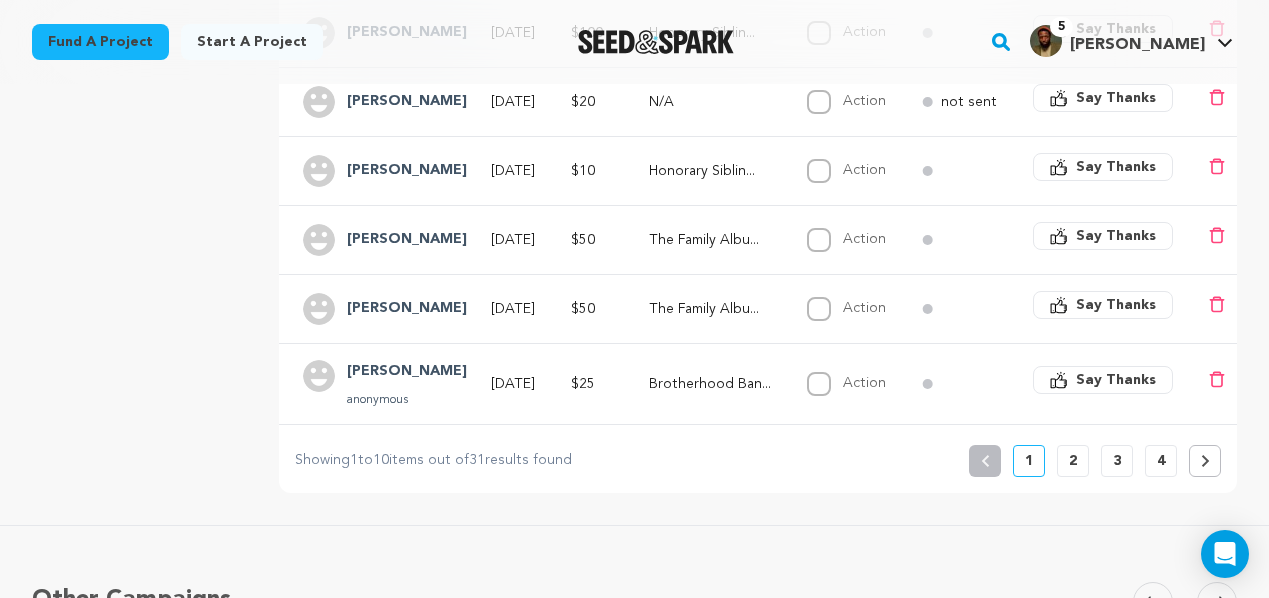 scroll, scrollTop: 833, scrollLeft: 0, axis: vertical 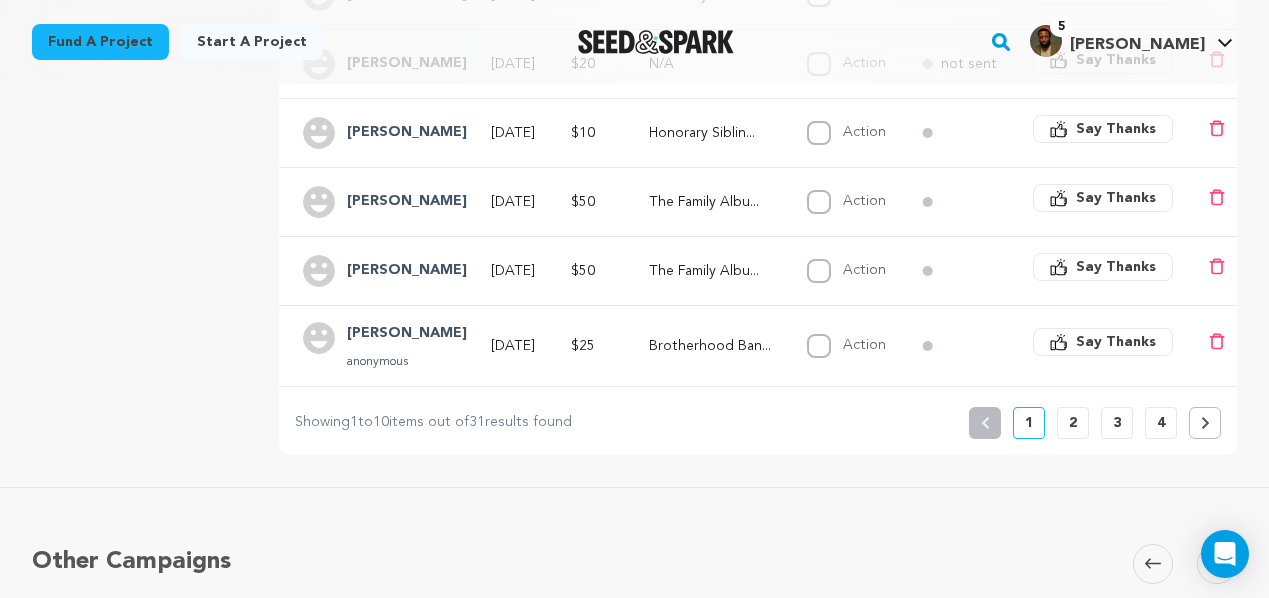 click on "2" at bounding box center (1073, 423) 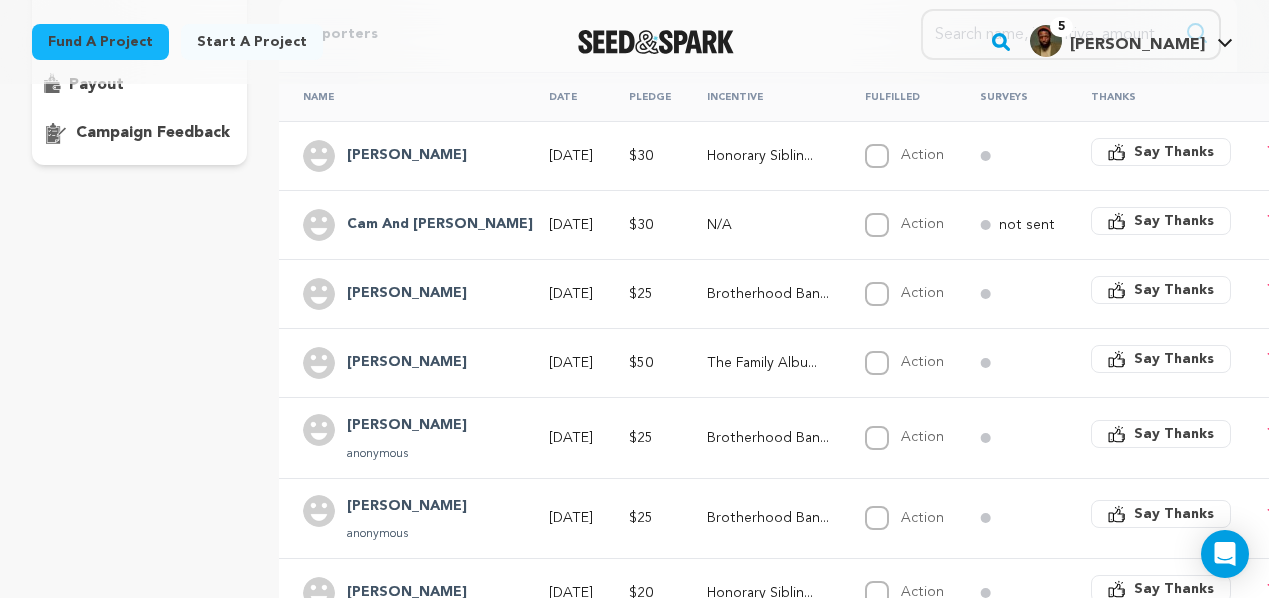 scroll, scrollTop: 0, scrollLeft: 0, axis: both 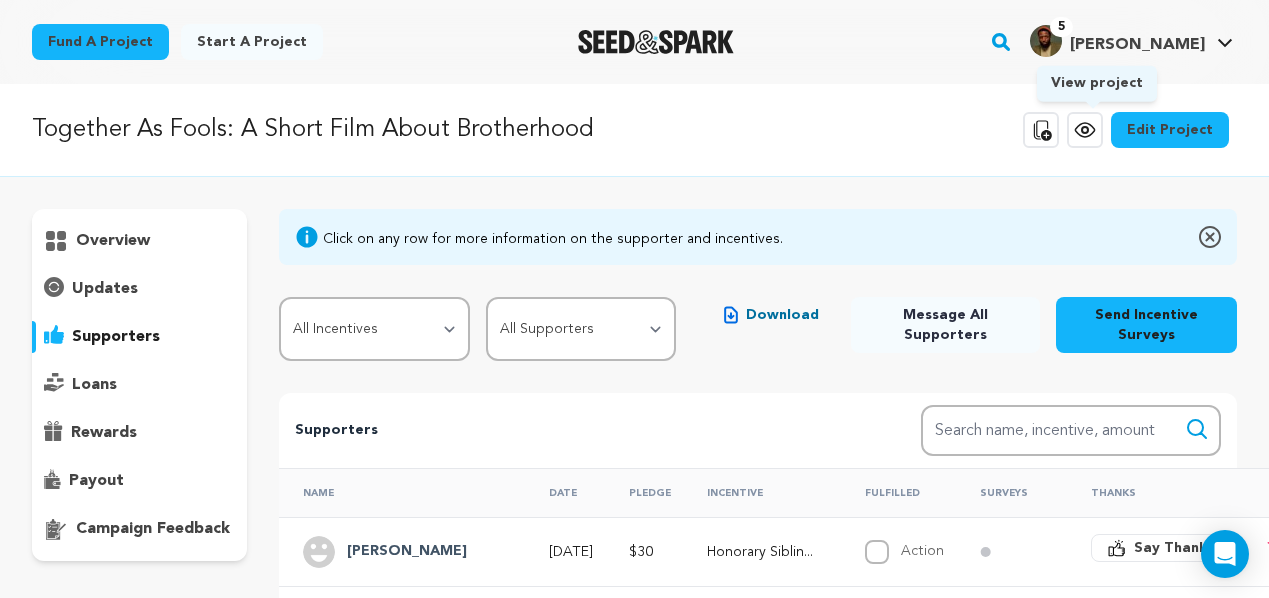 click 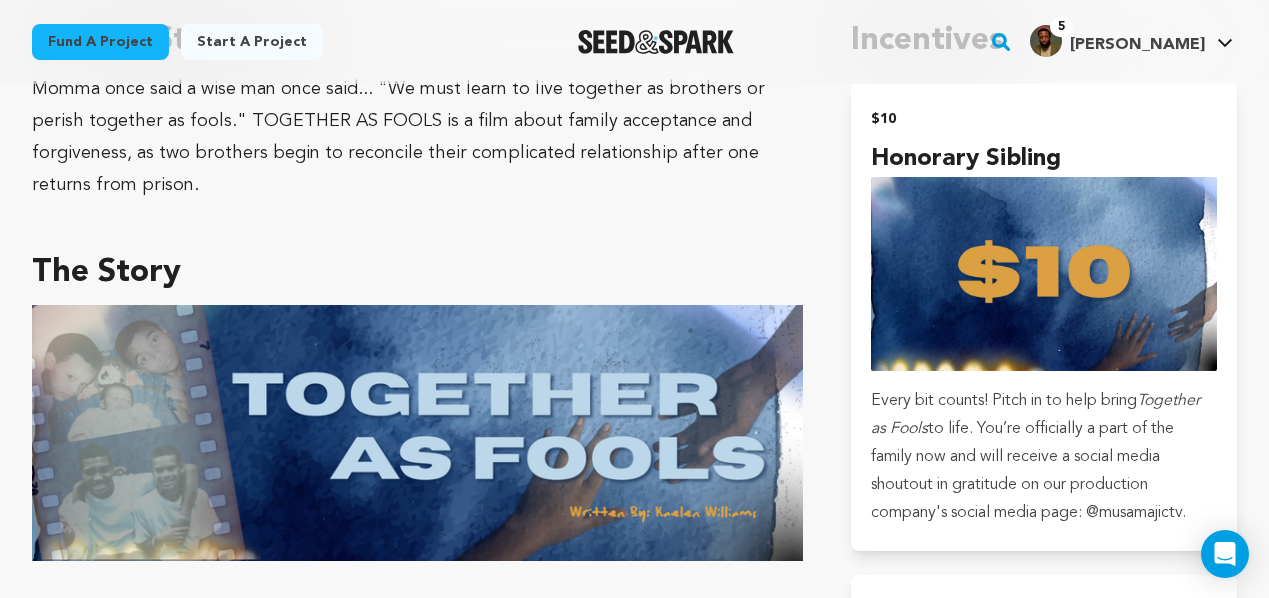 scroll, scrollTop: 1246, scrollLeft: 0, axis: vertical 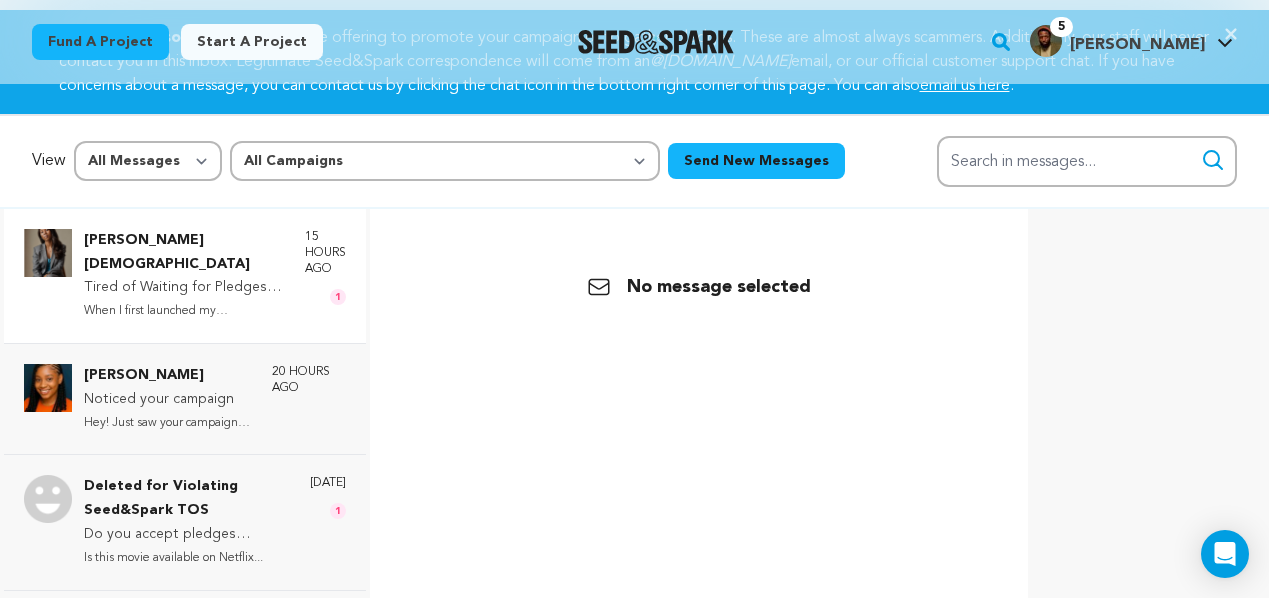 click on "Adewale Atiyah
Tired of Waiting for Pledges? Here’s Your Fast Funding Solution – DM Me
When I first launched my Seed&amp;S...
15 hours ago
1" at bounding box center [185, 276] 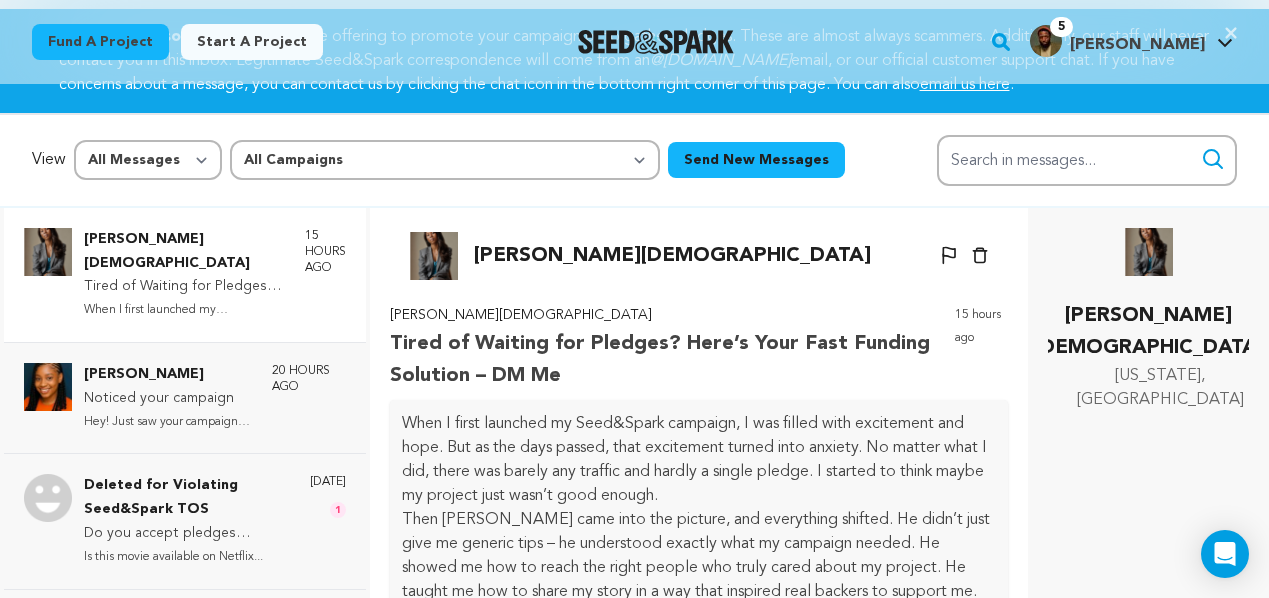 scroll, scrollTop: 299, scrollLeft: 0, axis: vertical 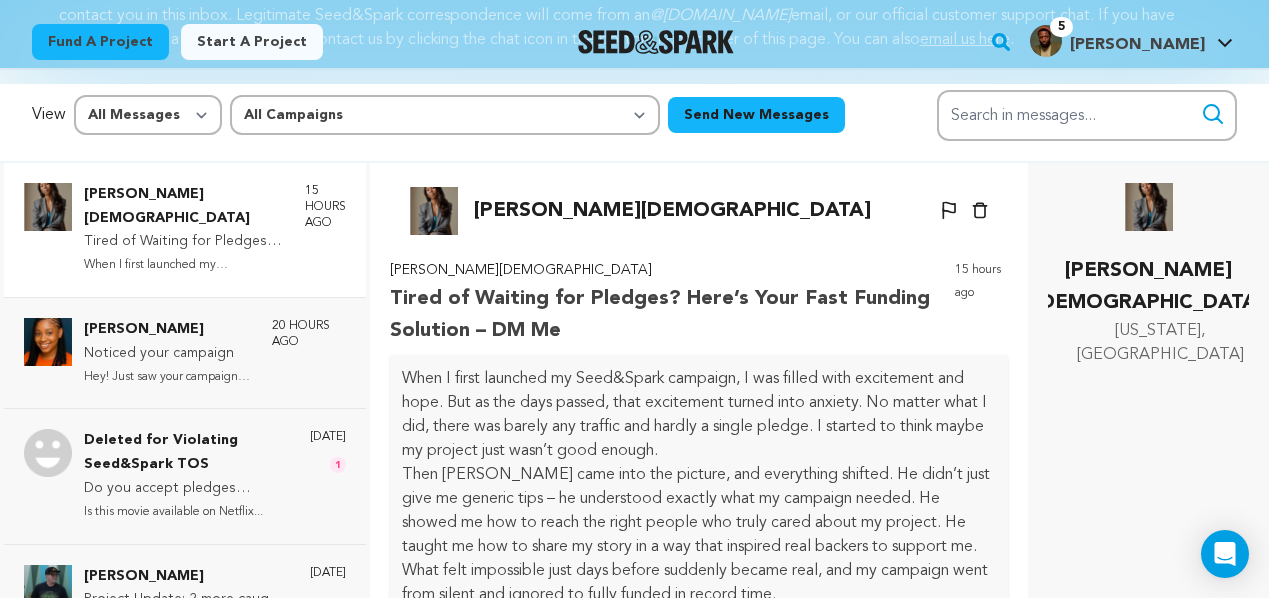 click on "Adewale Atiyah" at bounding box center [672, 211] 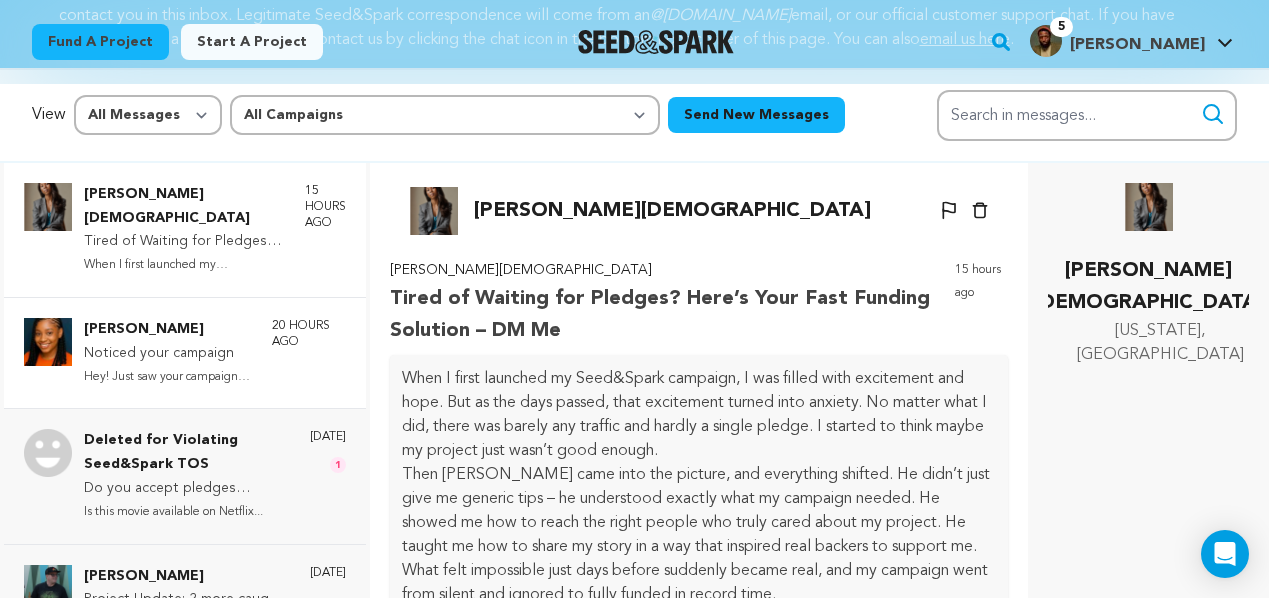 click on "Roseline Williams" at bounding box center [168, 330] 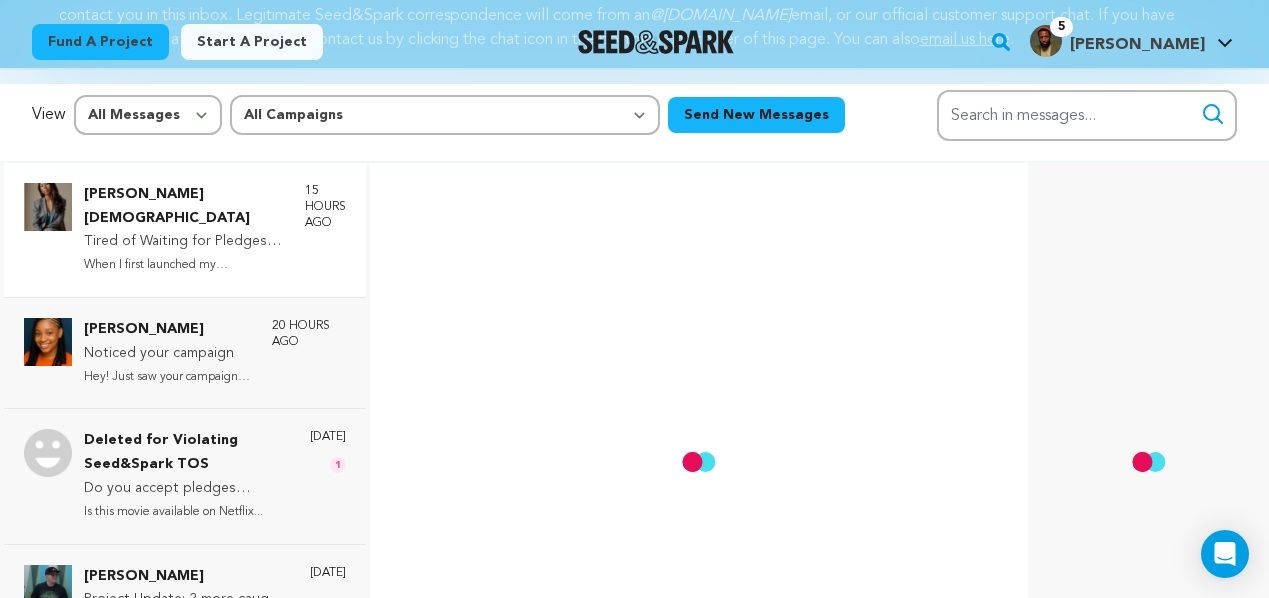 scroll, scrollTop: 171, scrollLeft: 0, axis: vertical 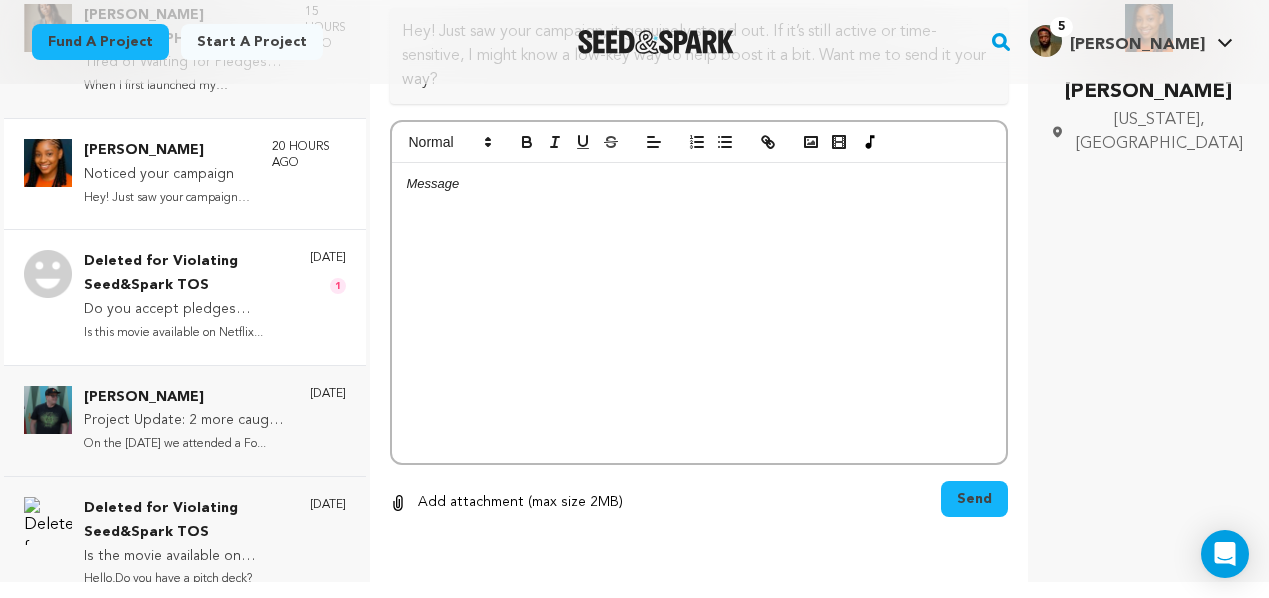 click on "Do you accept pledges anonymously?" at bounding box center (187, 310) 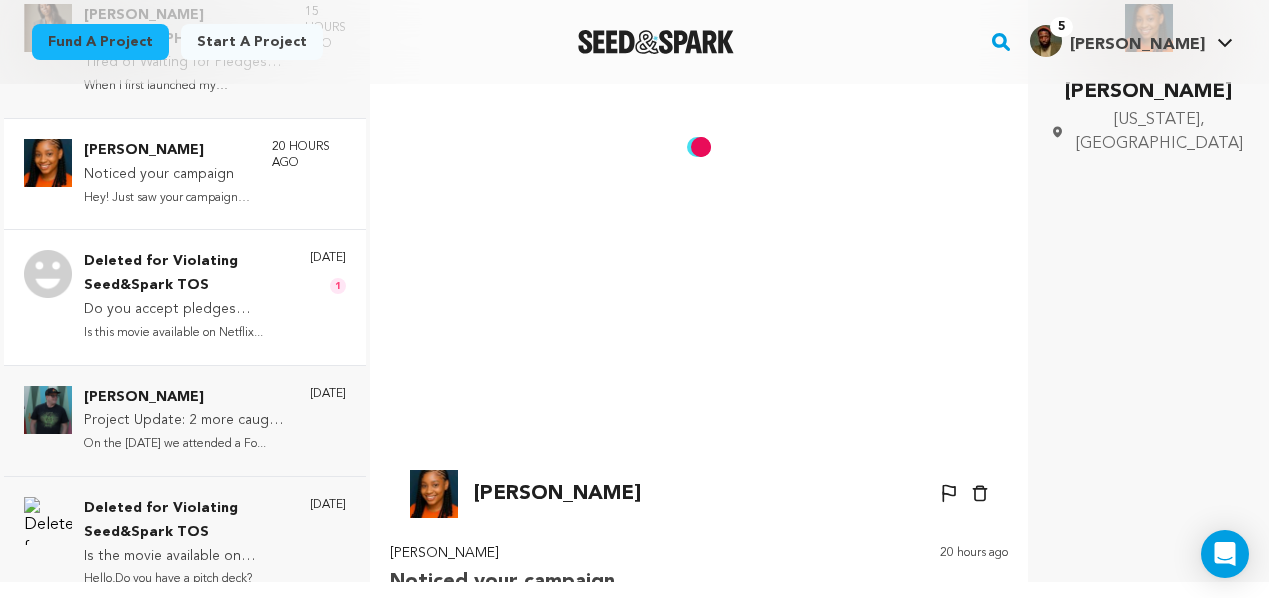 scroll, scrollTop: 734, scrollLeft: 0, axis: vertical 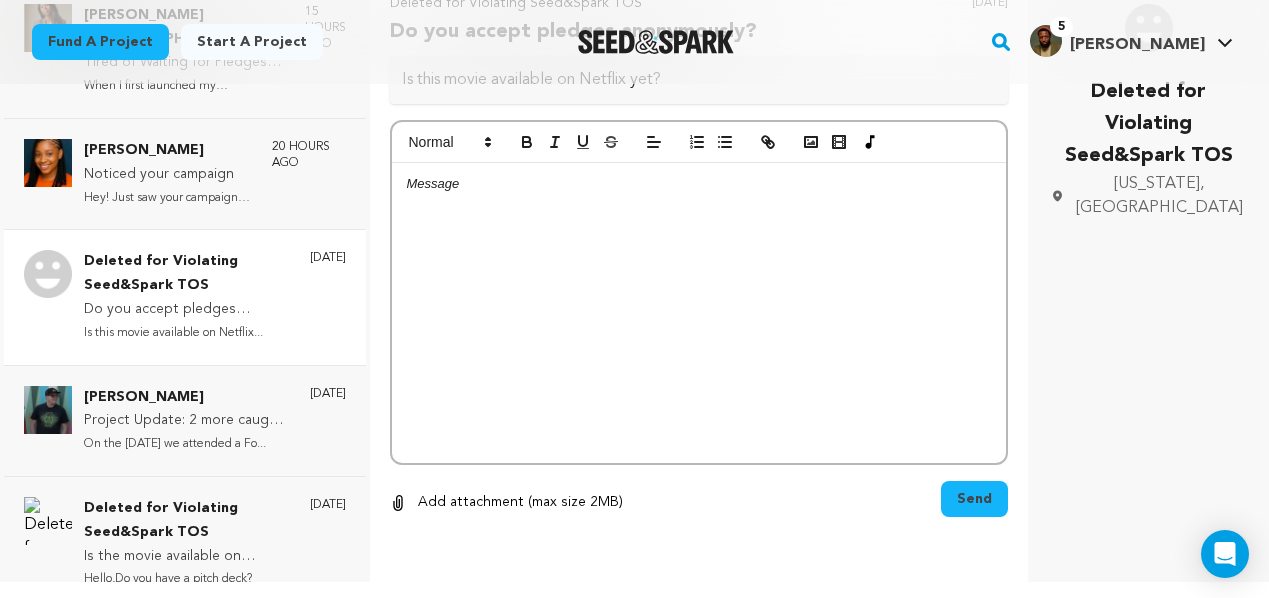 click on "3 days ago" at bounding box center [328, 297] 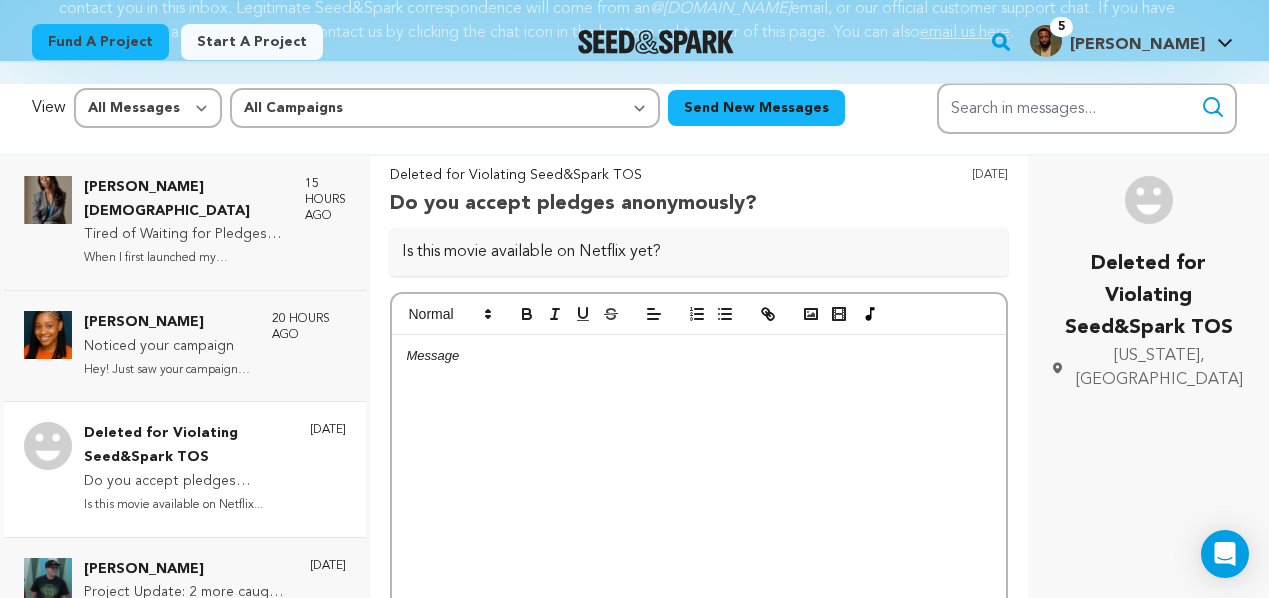 scroll, scrollTop: 177, scrollLeft: 0, axis: vertical 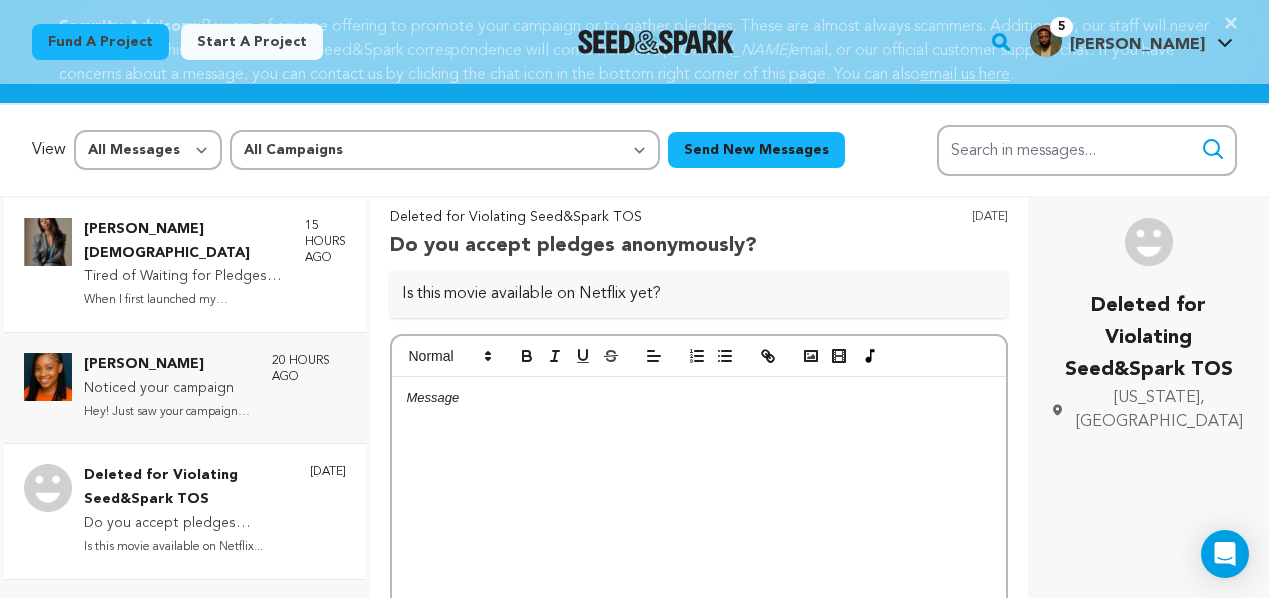 click on "When I first launched my Seed&amp;S..." at bounding box center [184, 300] 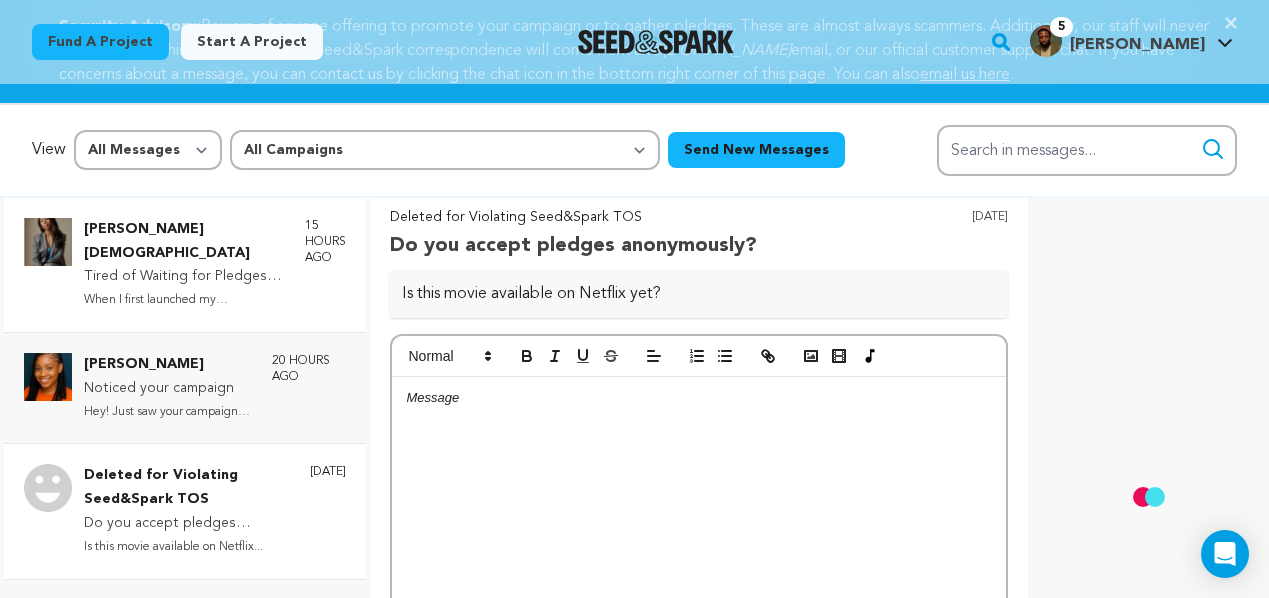 click on "Adewale Atiyah
Tired of Waiting for Pledges? Here’s Your Fast Funding Solution – DM Me
When I first launched my Seed&amp;S...
15 hours ago" at bounding box center (185, 265) 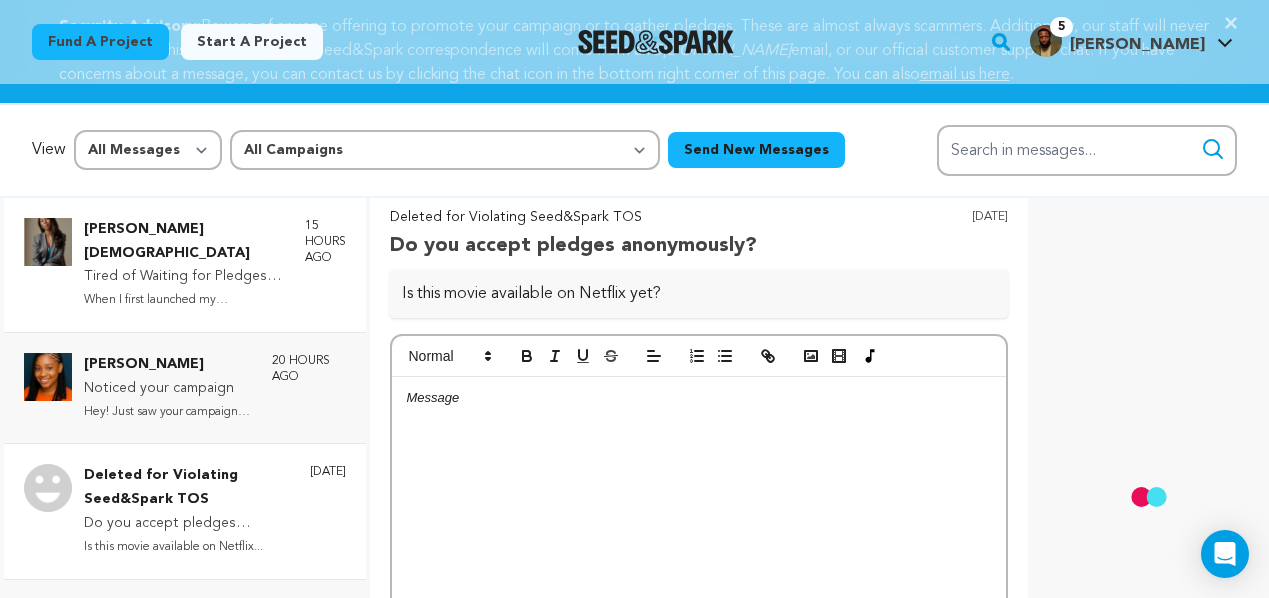 scroll, scrollTop: 174, scrollLeft: 0, axis: vertical 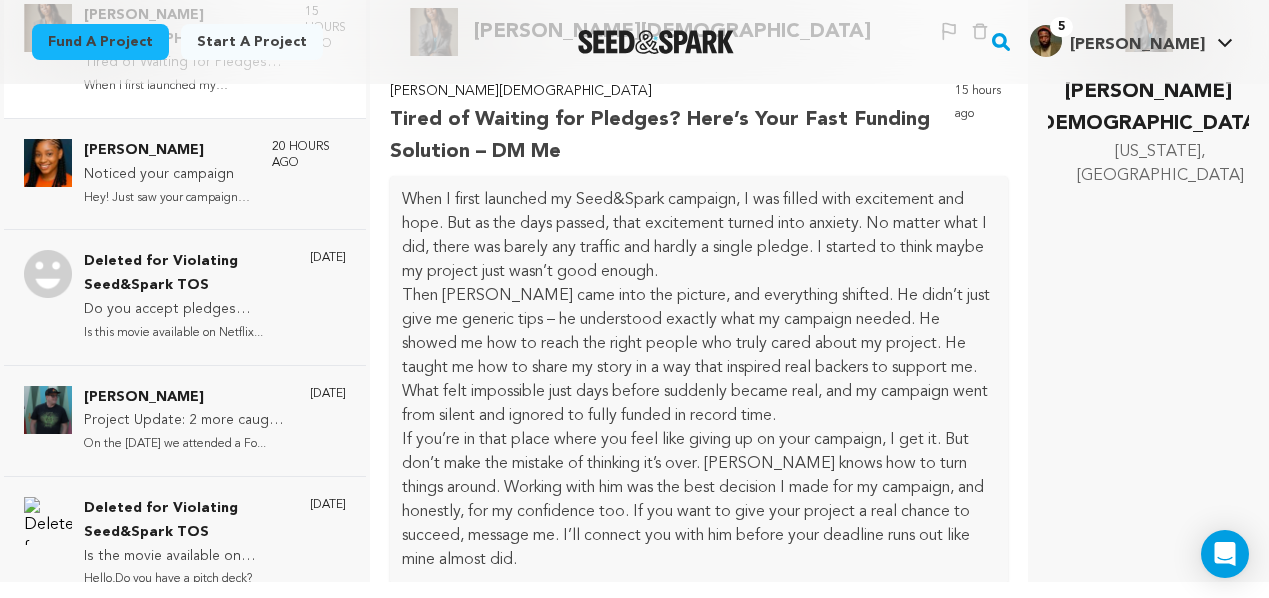 click on "Start a project" at bounding box center (252, 42) 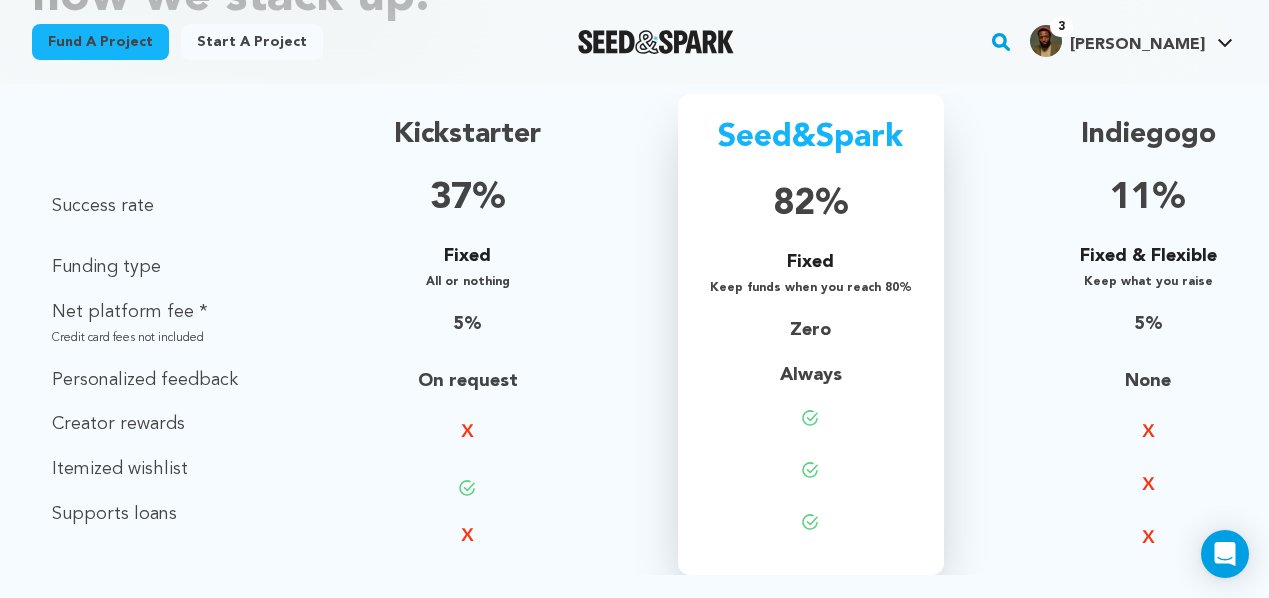 scroll, scrollTop: 1481, scrollLeft: 0, axis: vertical 